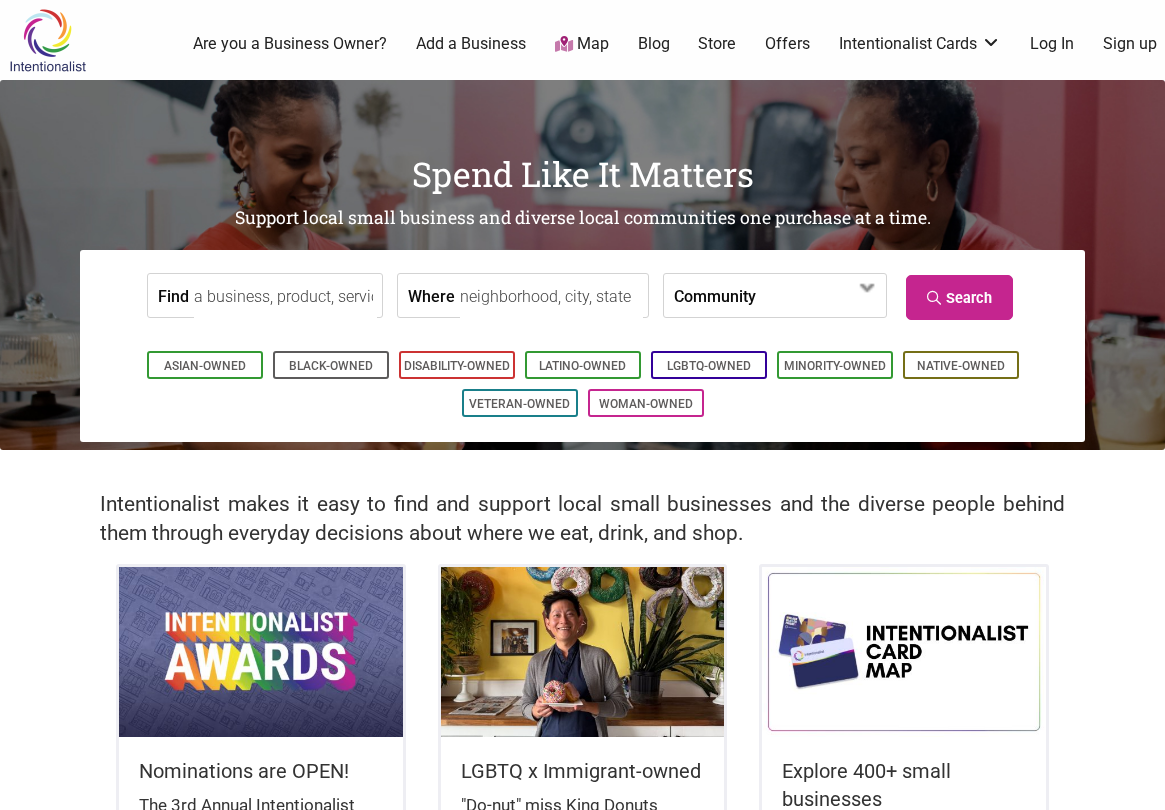 scroll, scrollTop: 0, scrollLeft: 0, axis: both 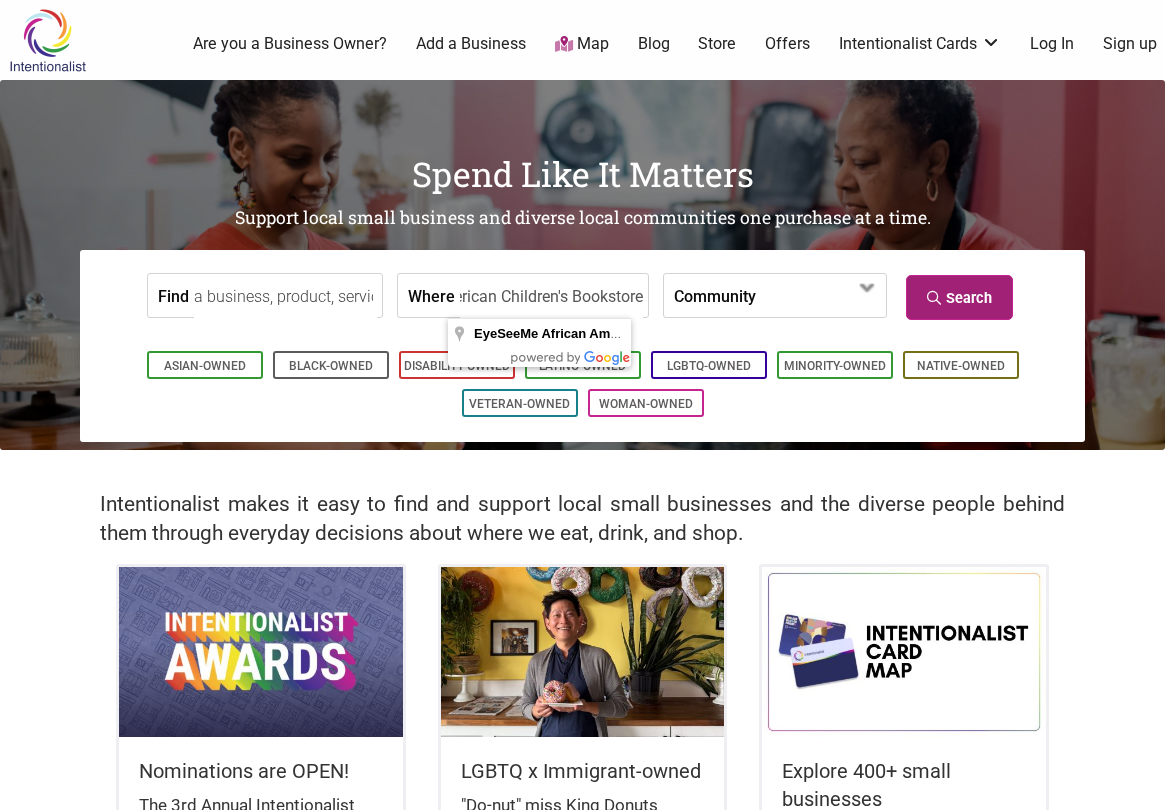type on "EyeSeeMe African American Children's Bookstore" 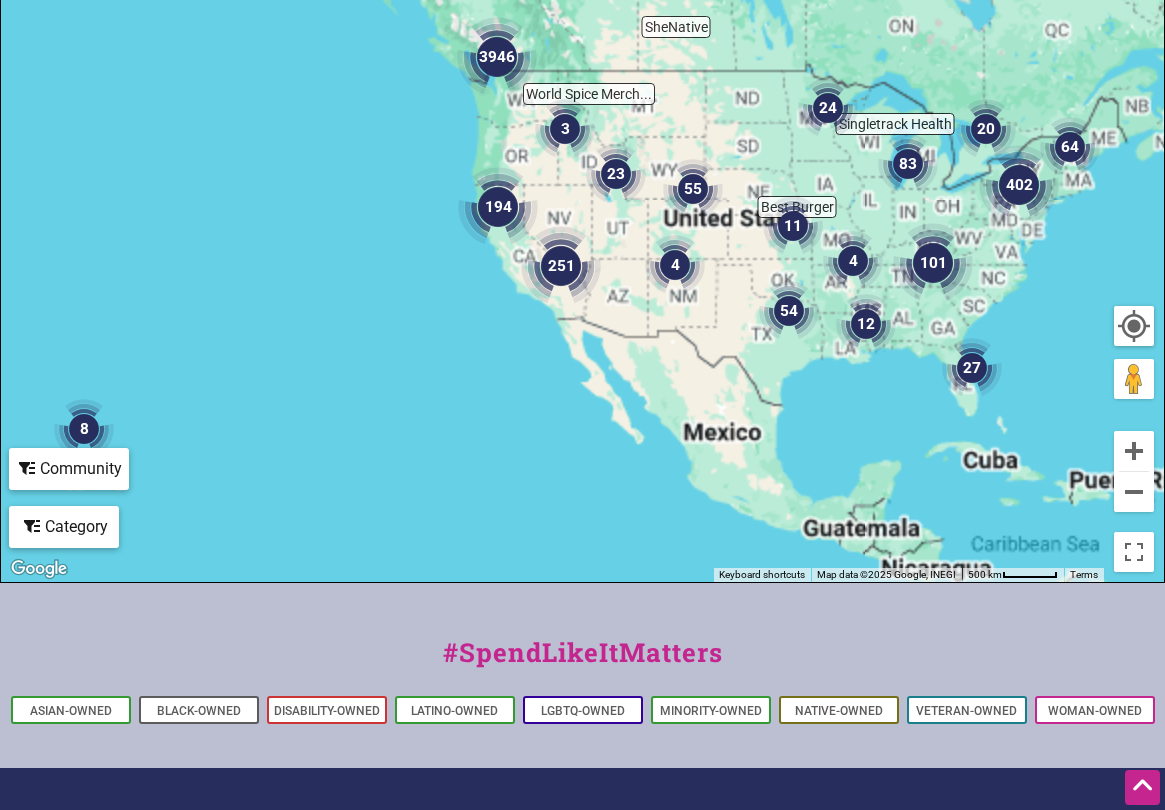 scroll, scrollTop: 749, scrollLeft: 0, axis: vertical 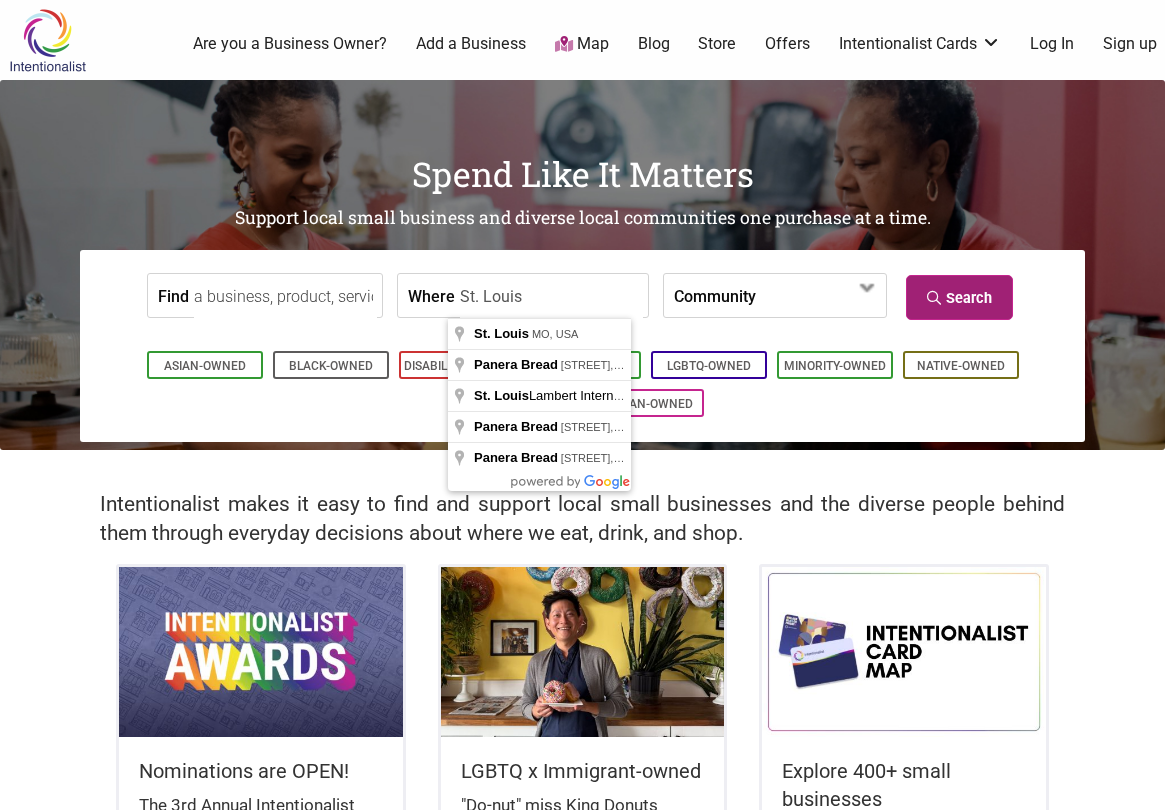 type on "St. Louis" 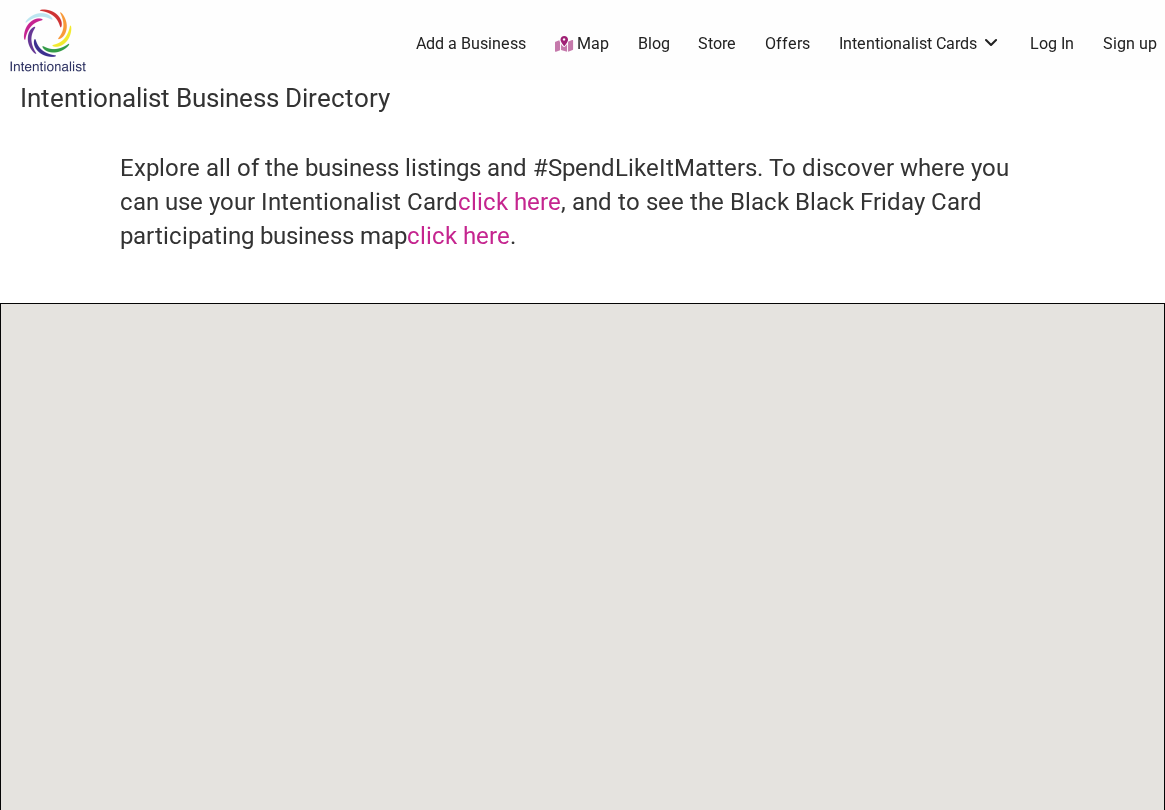 scroll, scrollTop: 0, scrollLeft: 0, axis: both 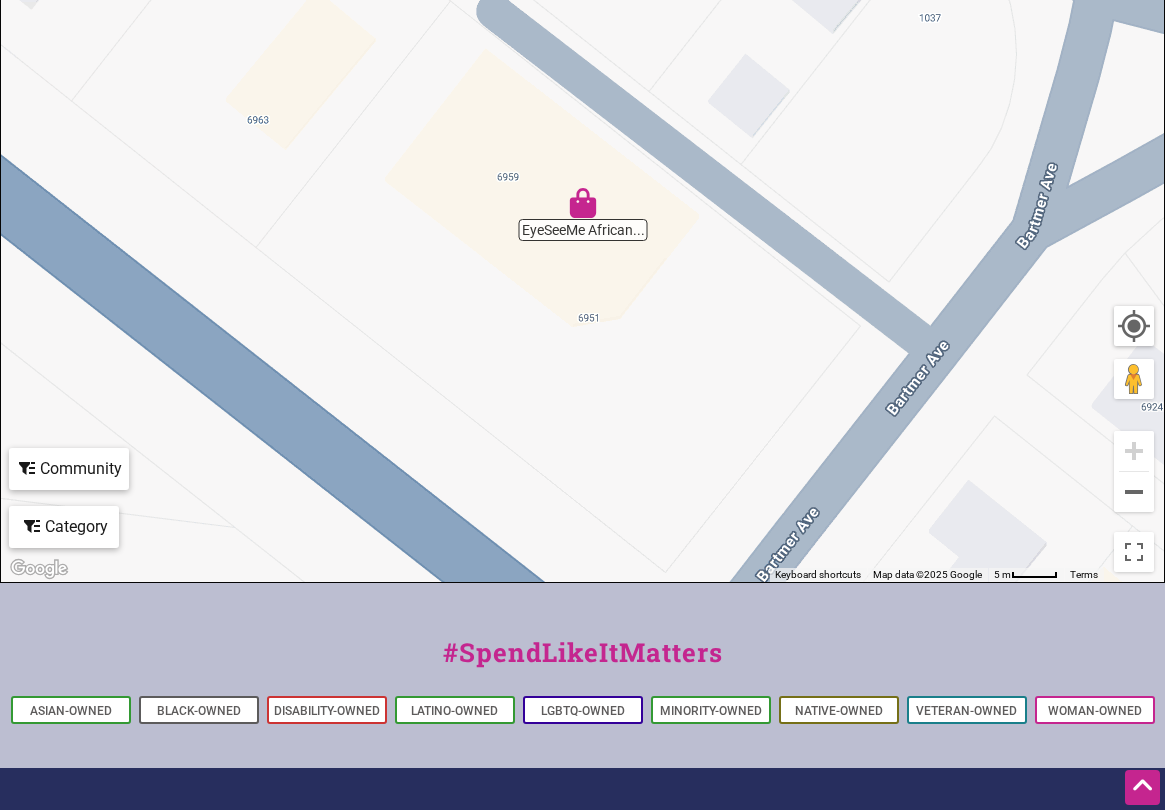 click at bounding box center [583, 203] 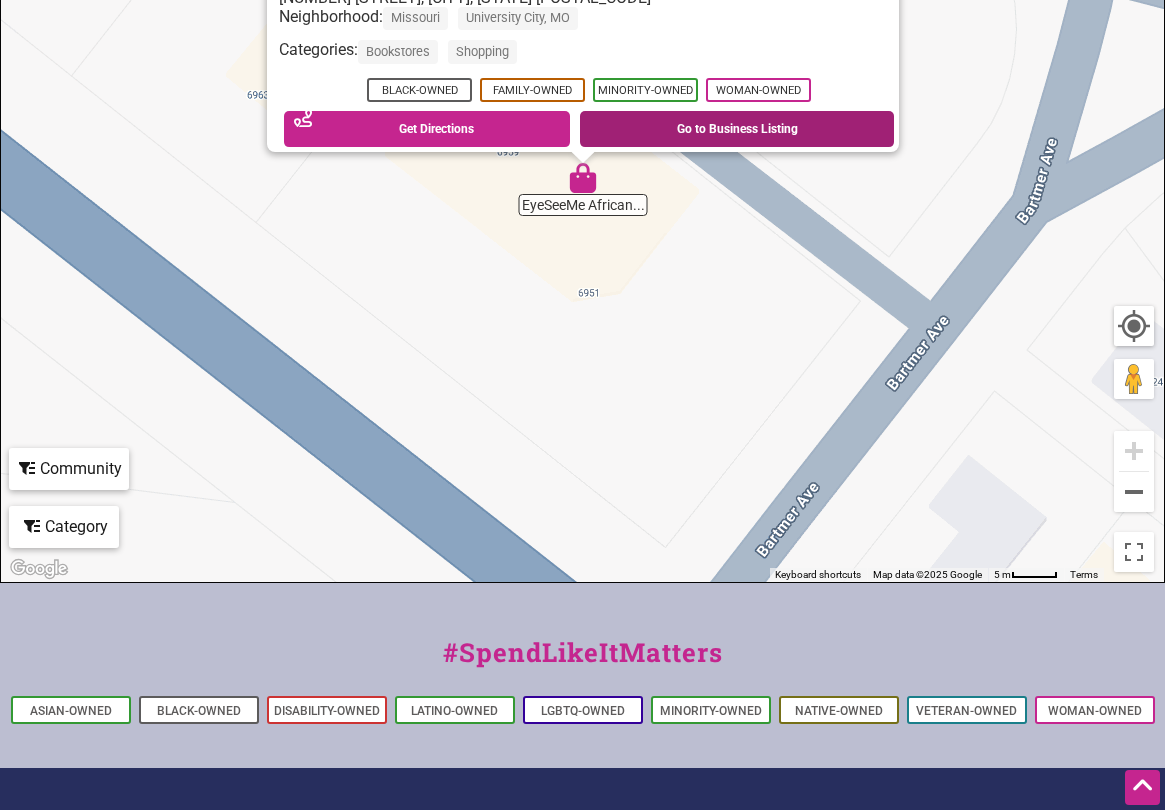 click on "Go to Business Listing" at bounding box center (737, 129) 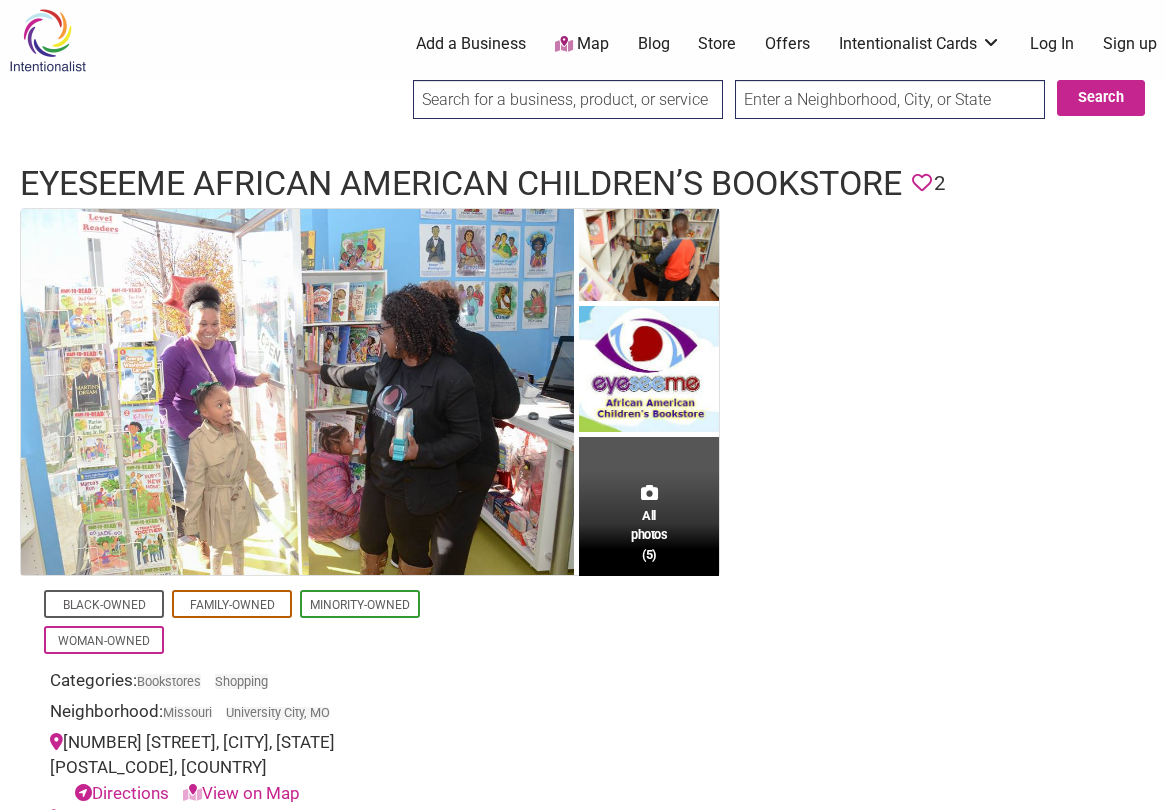 scroll, scrollTop: 0, scrollLeft: 0, axis: both 